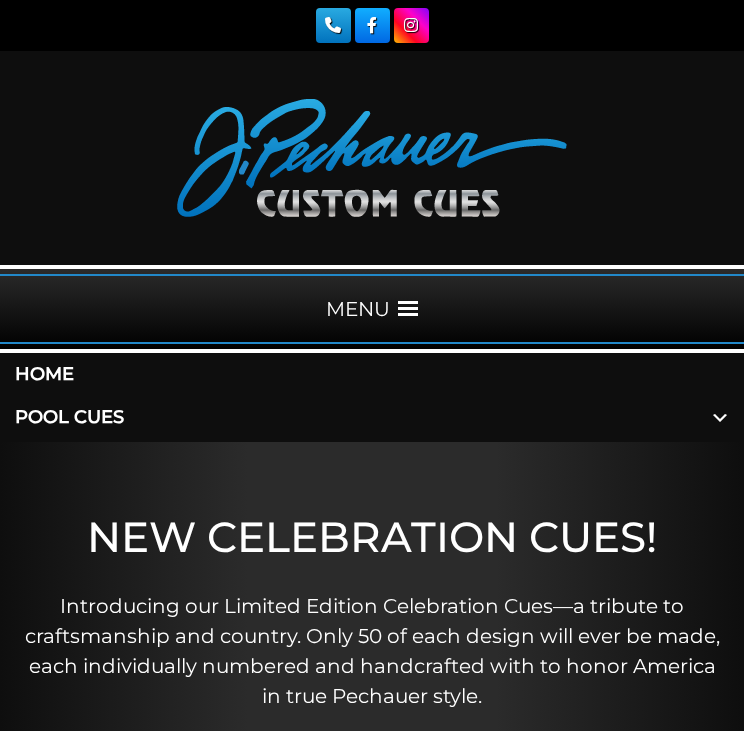 scroll, scrollTop: 0, scrollLeft: 0, axis: both 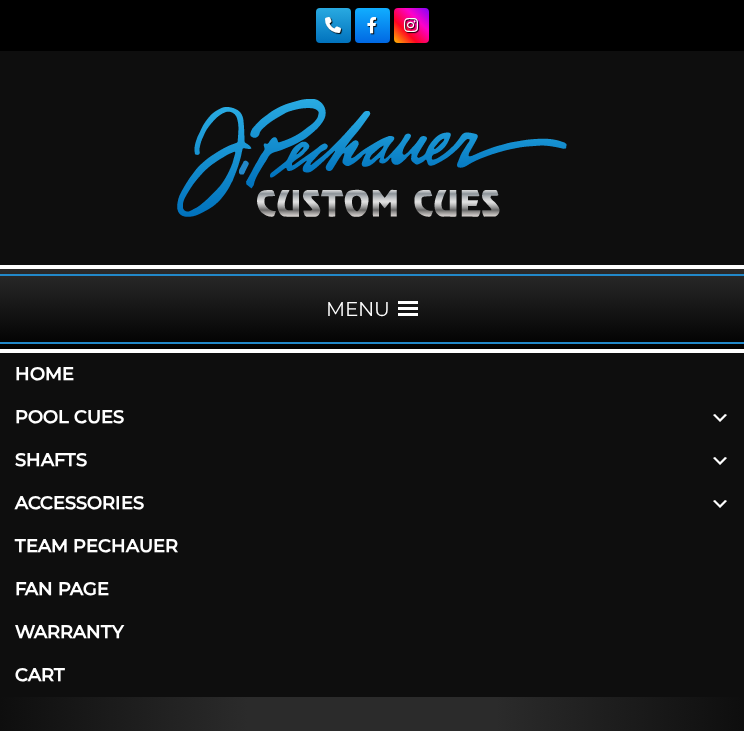 click at bounding box center [720, 417] 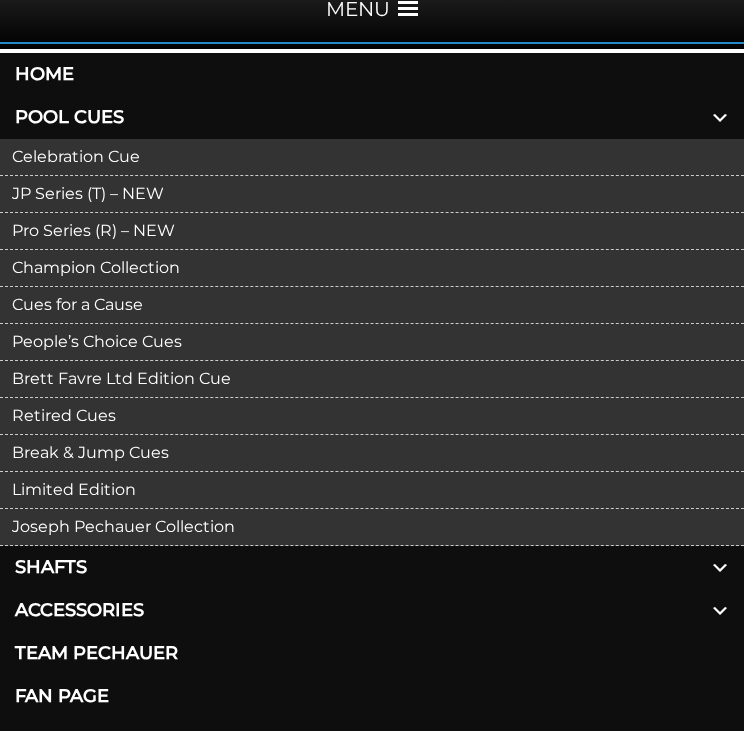 scroll, scrollTop: 304, scrollLeft: 0, axis: vertical 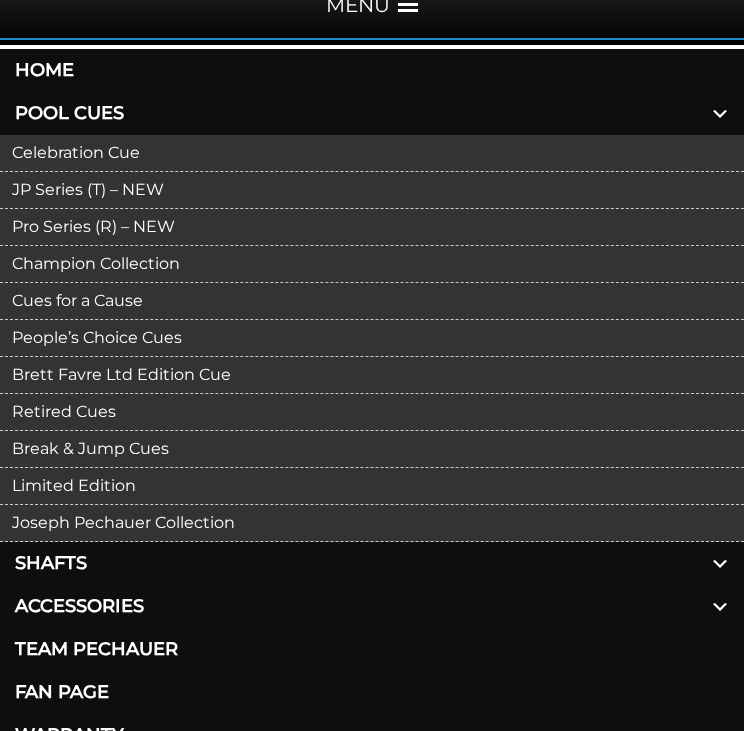 click on "Break & Jump Cues" at bounding box center (372, 449) 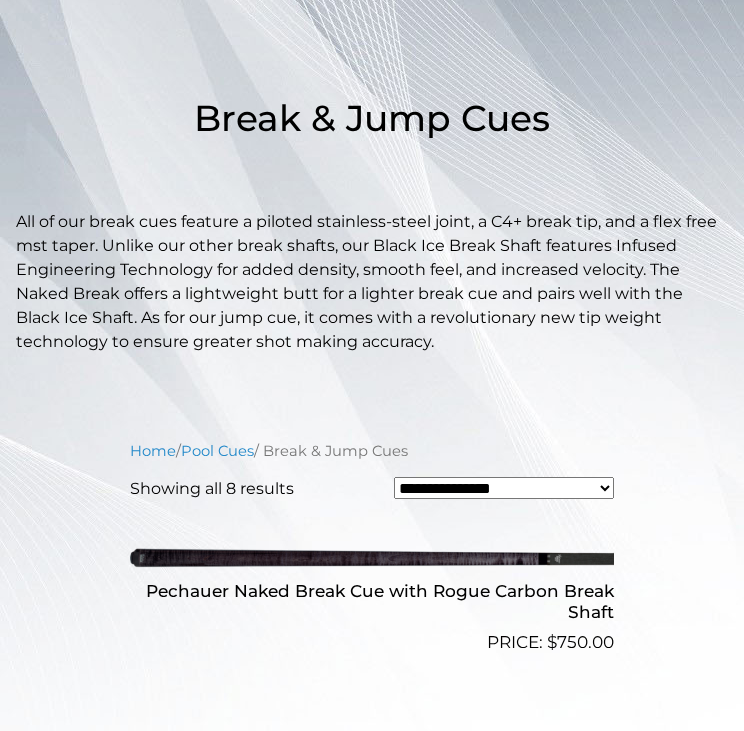 scroll, scrollTop: 405, scrollLeft: 0, axis: vertical 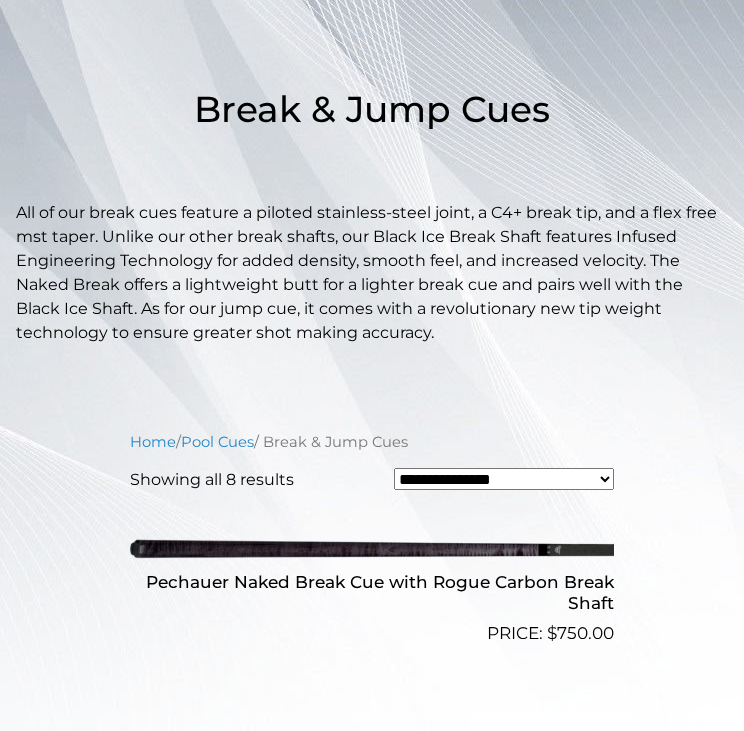 click on "**********" at bounding box center (504, 479) 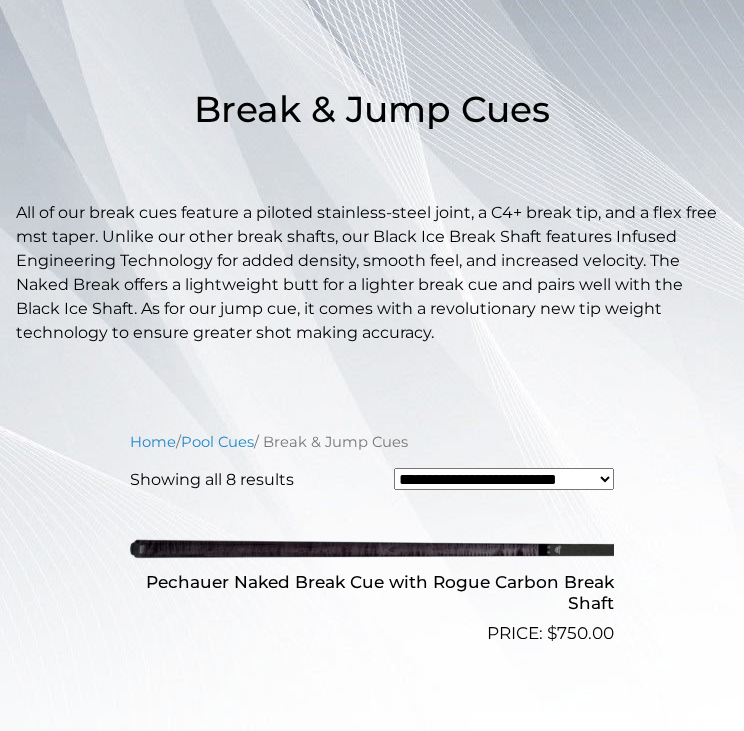 click on "**********" at bounding box center [504, 479] 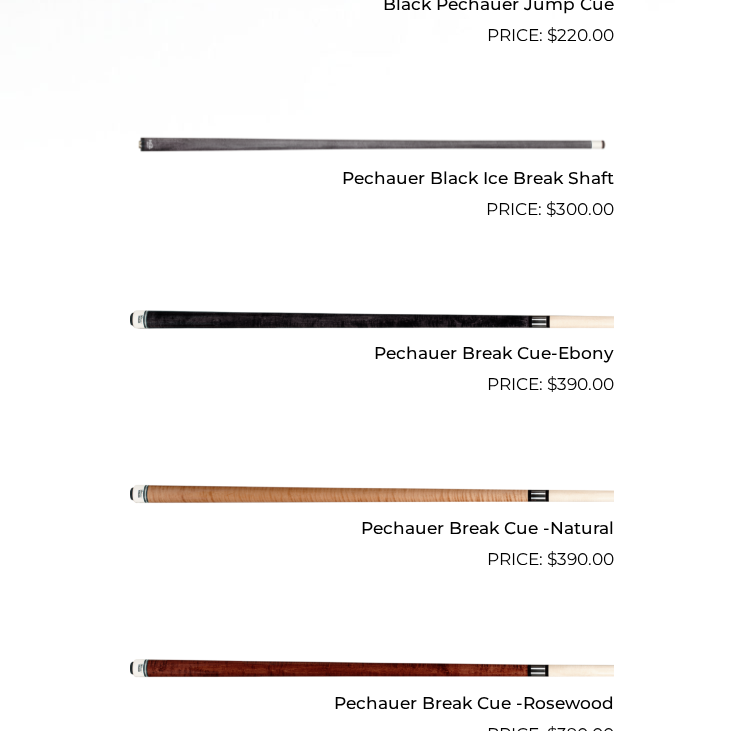 scroll, scrollTop: 1168, scrollLeft: 0, axis: vertical 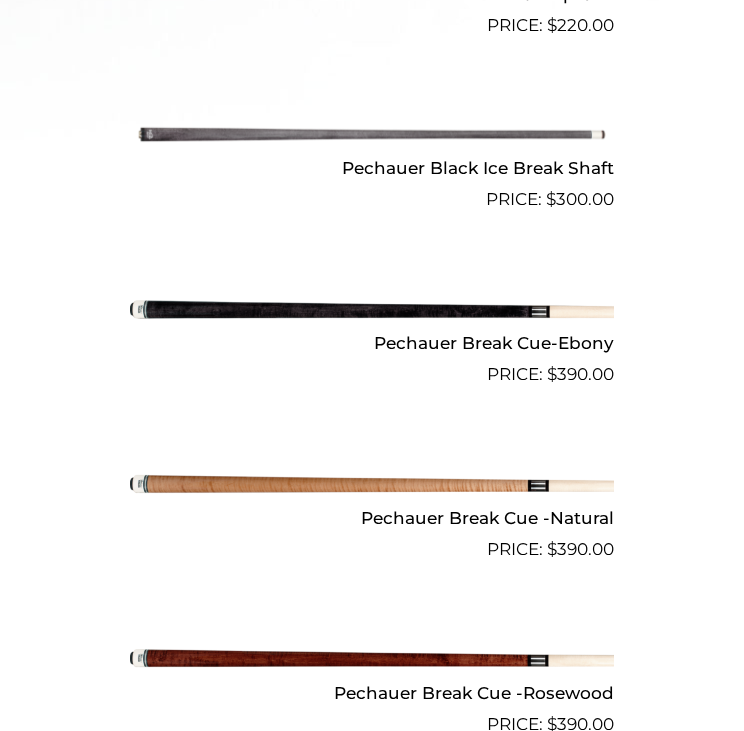 click at bounding box center [372, 309] 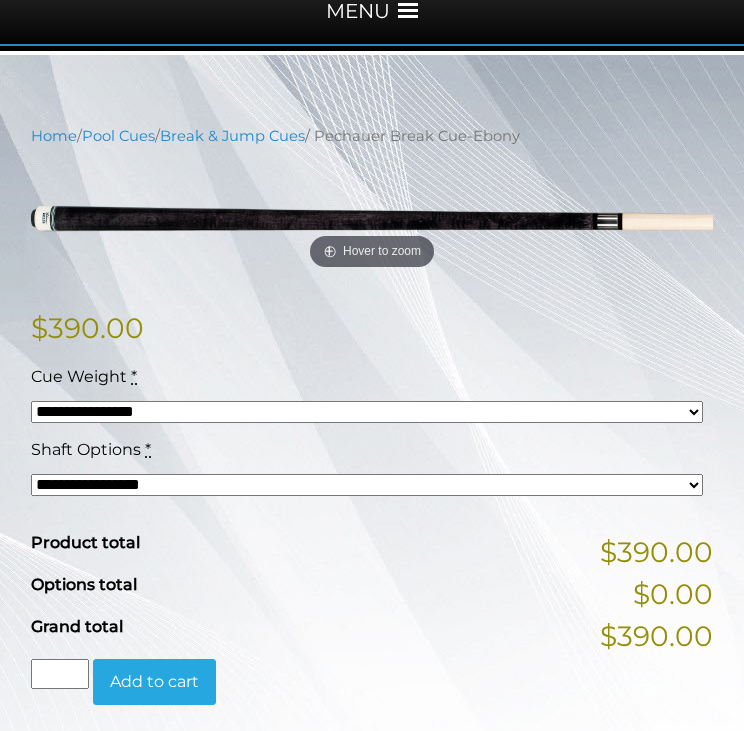scroll, scrollTop: 304, scrollLeft: 0, axis: vertical 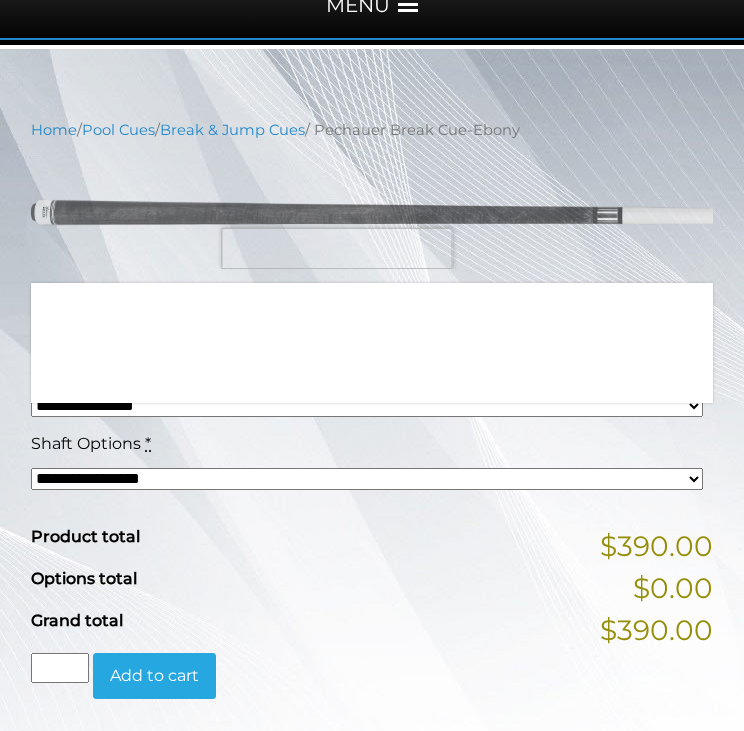 click at bounding box center [372, 212] 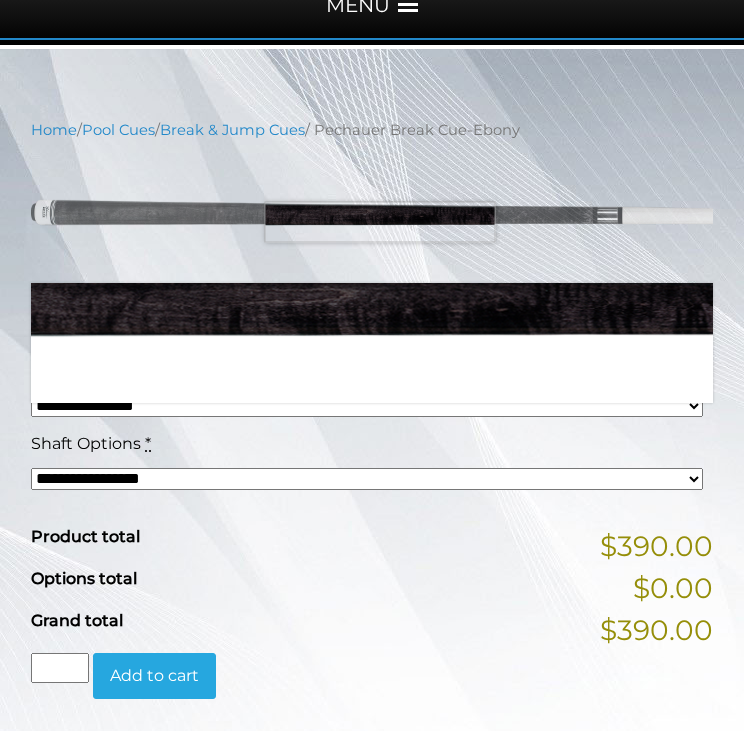 click at bounding box center (372, 212) 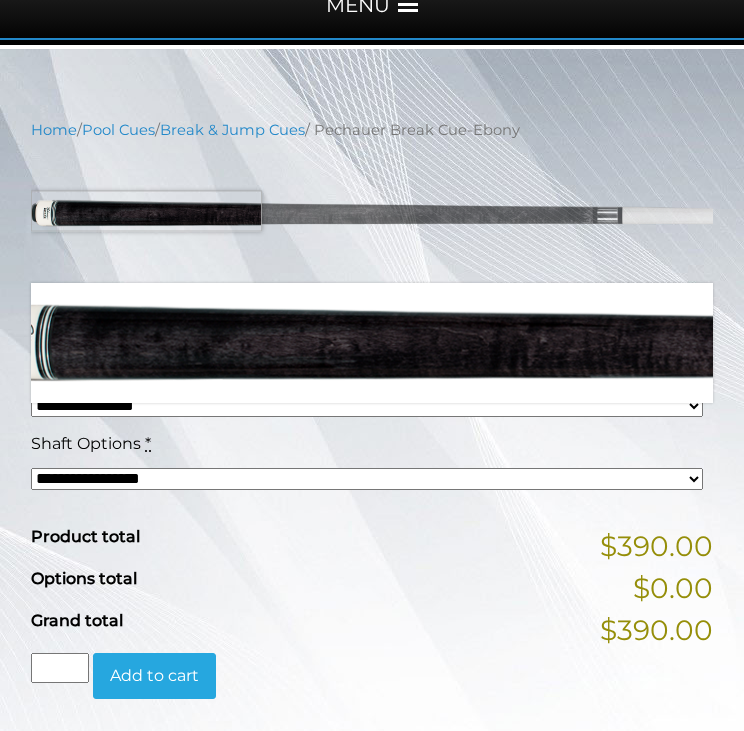 drag, startPoint x: 145, startPoint y: 210, endPoint x: 128, endPoint y: 210, distance: 17 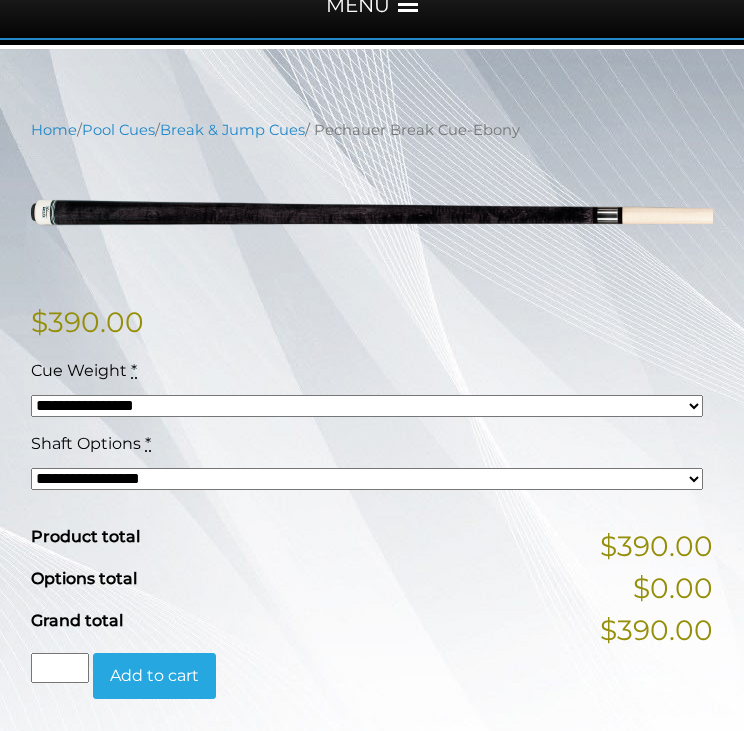 click on "**********" at bounding box center (367, 479) 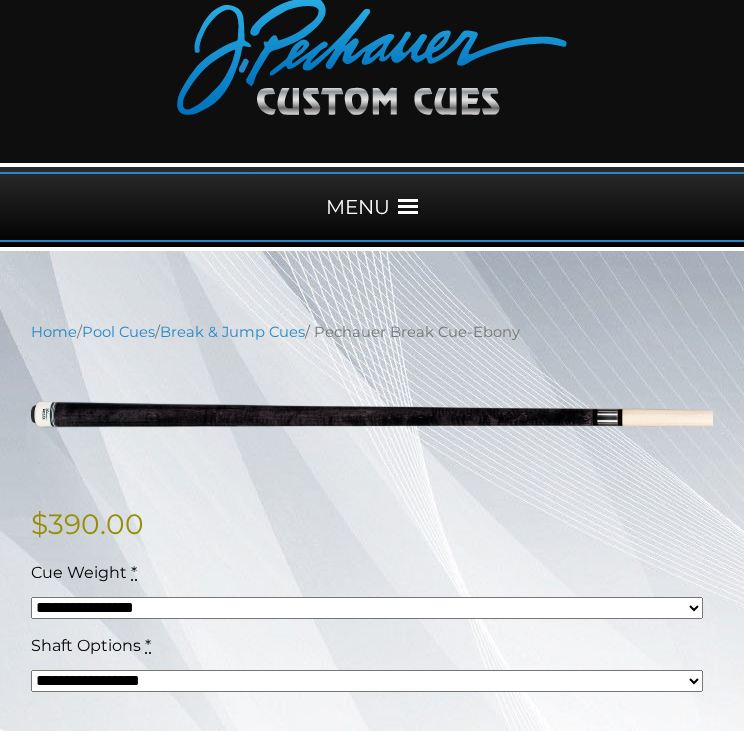 scroll, scrollTop: 103, scrollLeft: 0, axis: vertical 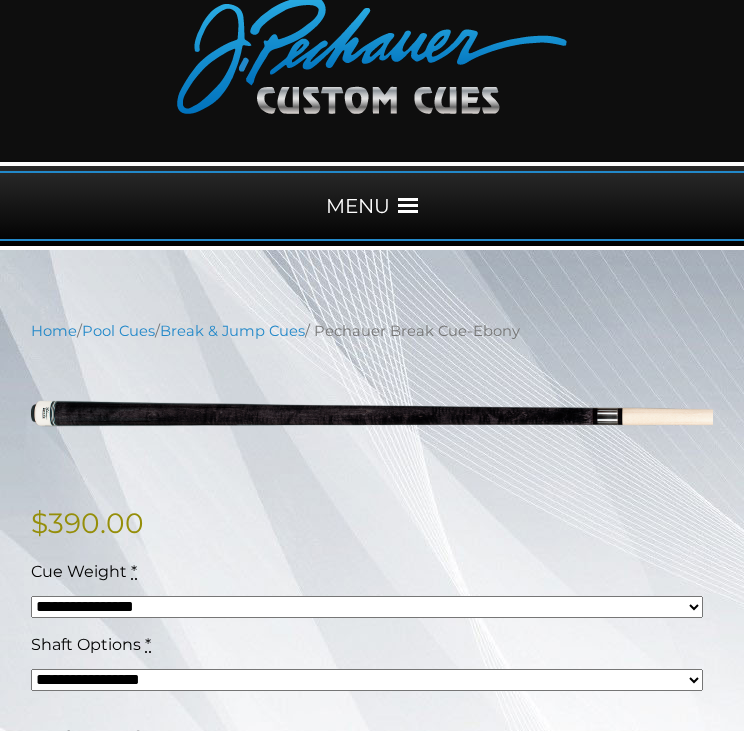 click on "MENU" at bounding box center [372, 206] 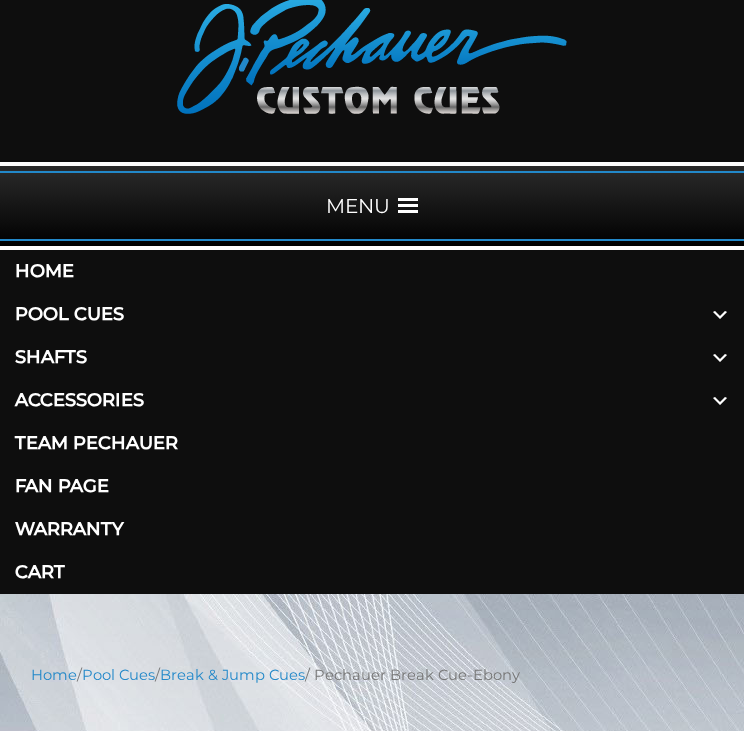 click on "Team Pechauer" at bounding box center (372, 443) 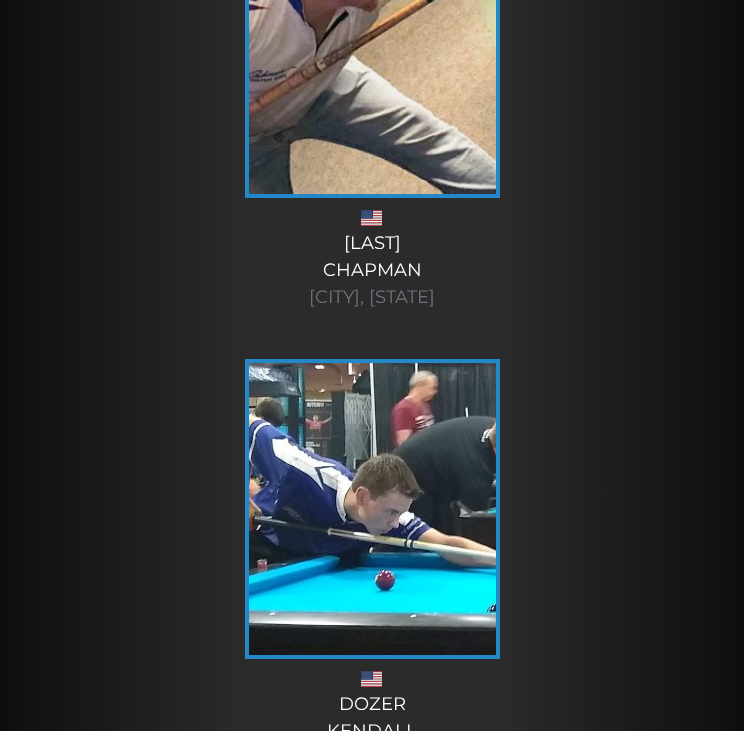 scroll, scrollTop: 11963, scrollLeft: 0, axis: vertical 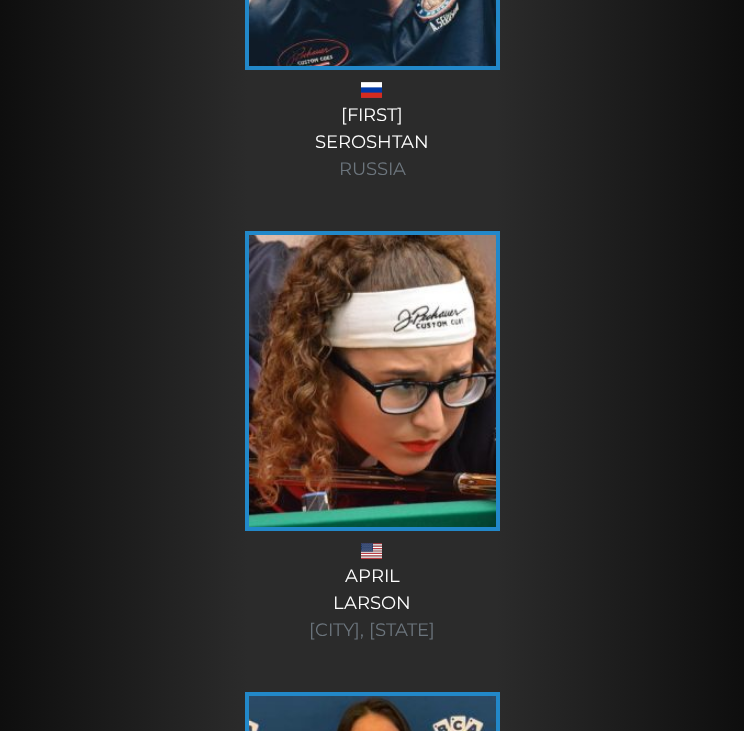 click at bounding box center (372, 381) 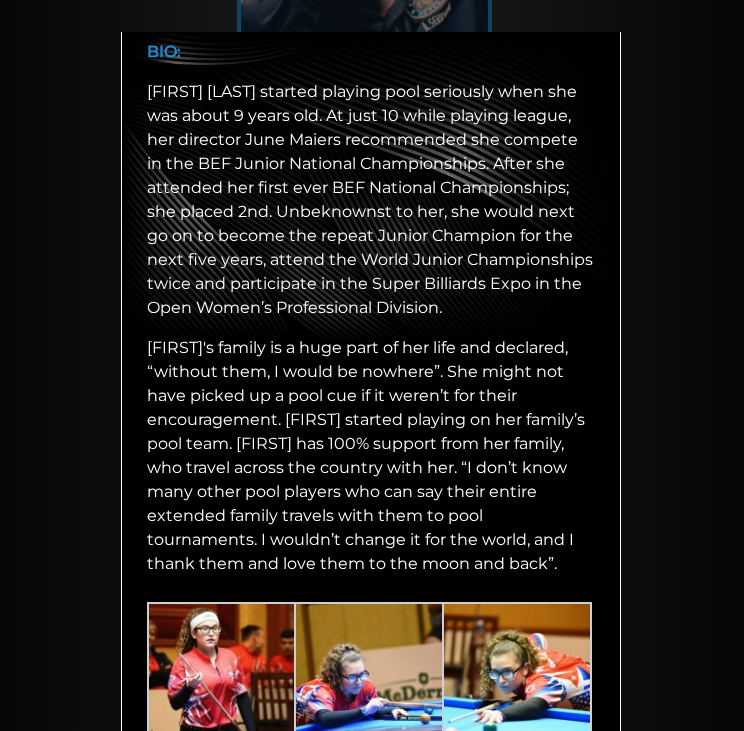 scroll, scrollTop: 591, scrollLeft: 0, axis: vertical 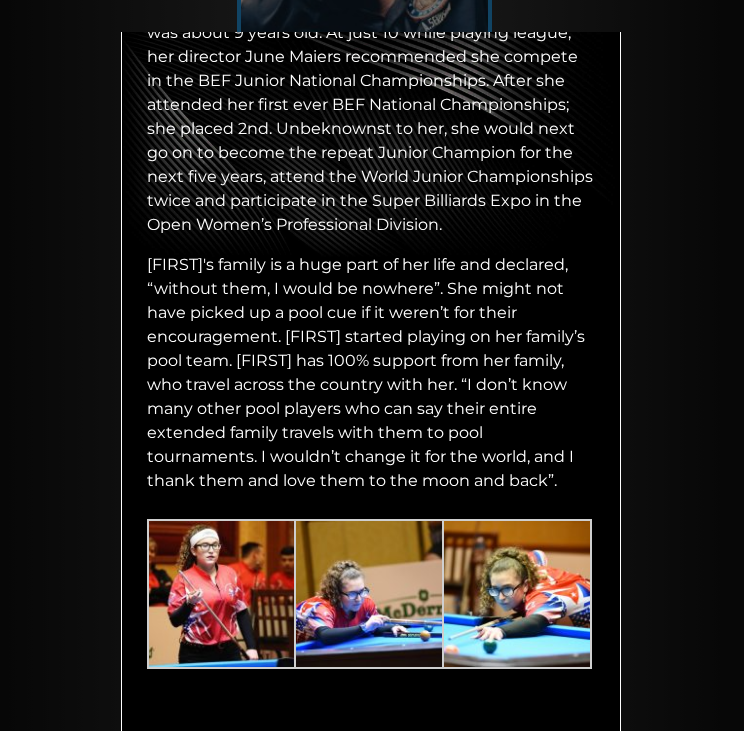 click at bounding box center (222, 594) 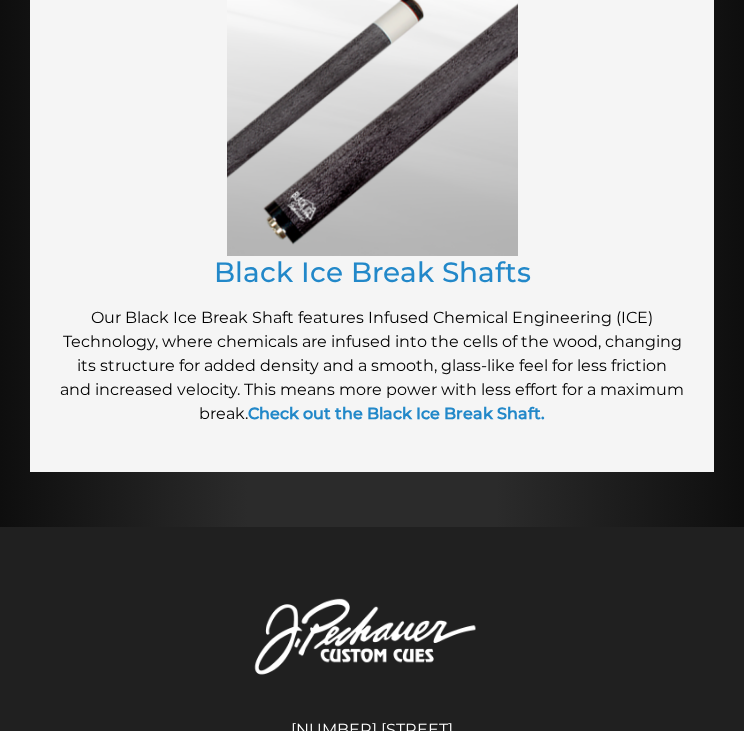 scroll, scrollTop: 3032, scrollLeft: 0, axis: vertical 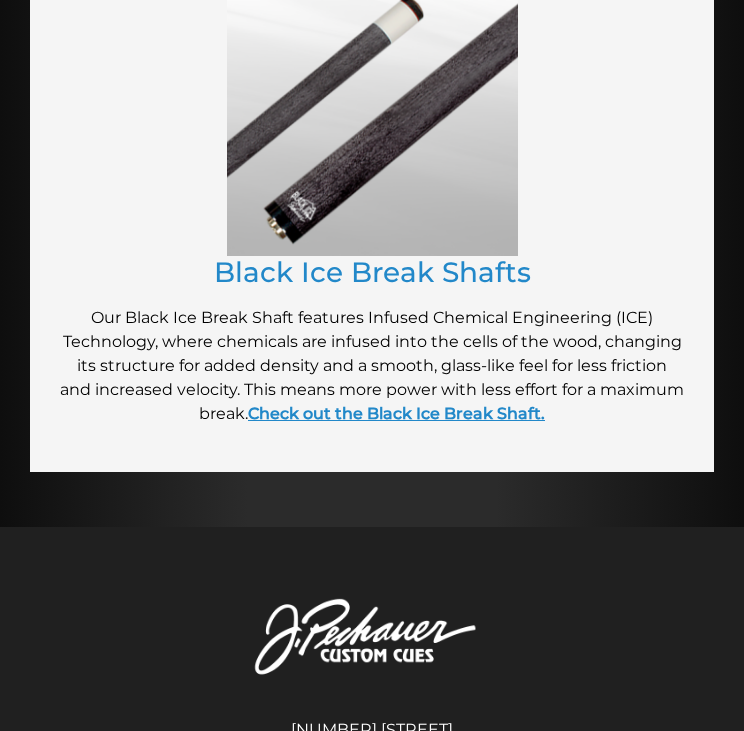 click on "Check out the Black Ice Break Shaft." at bounding box center (396, 413) 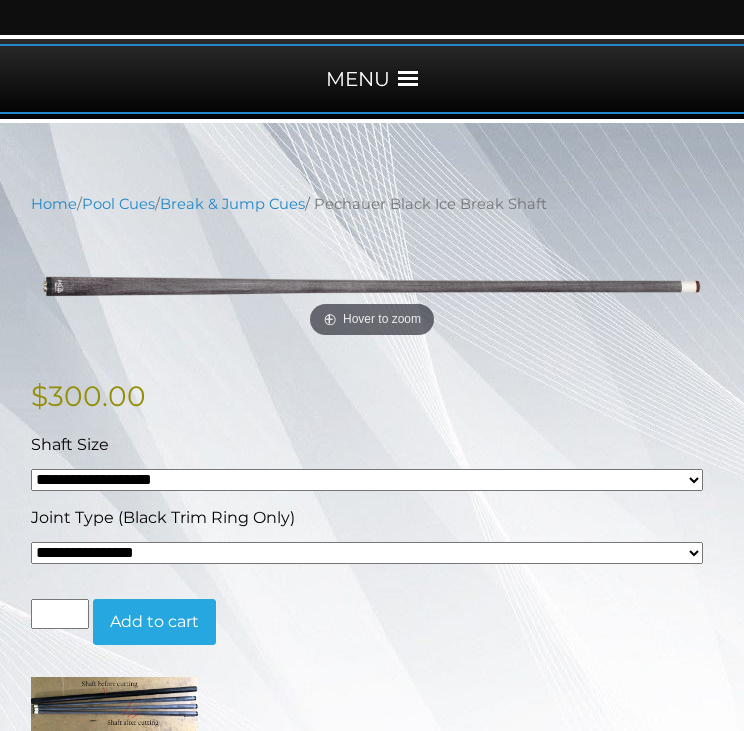 scroll, scrollTop: 0, scrollLeft: 0, axis: both 